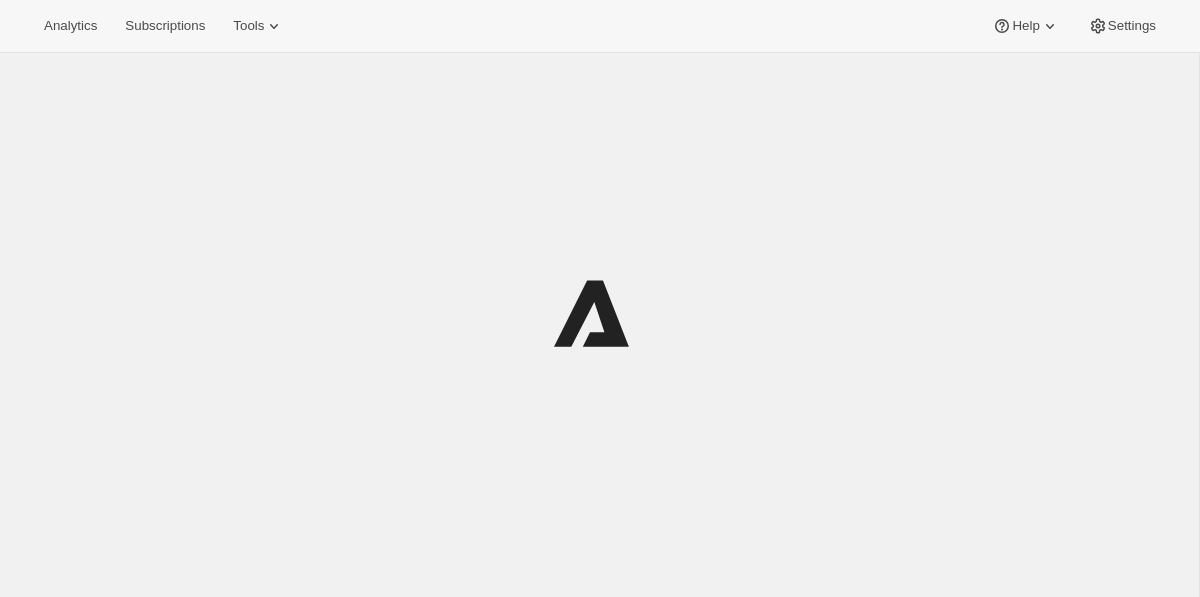 scroll, scrollTop: 0, scrollLeft: 0, axis: both 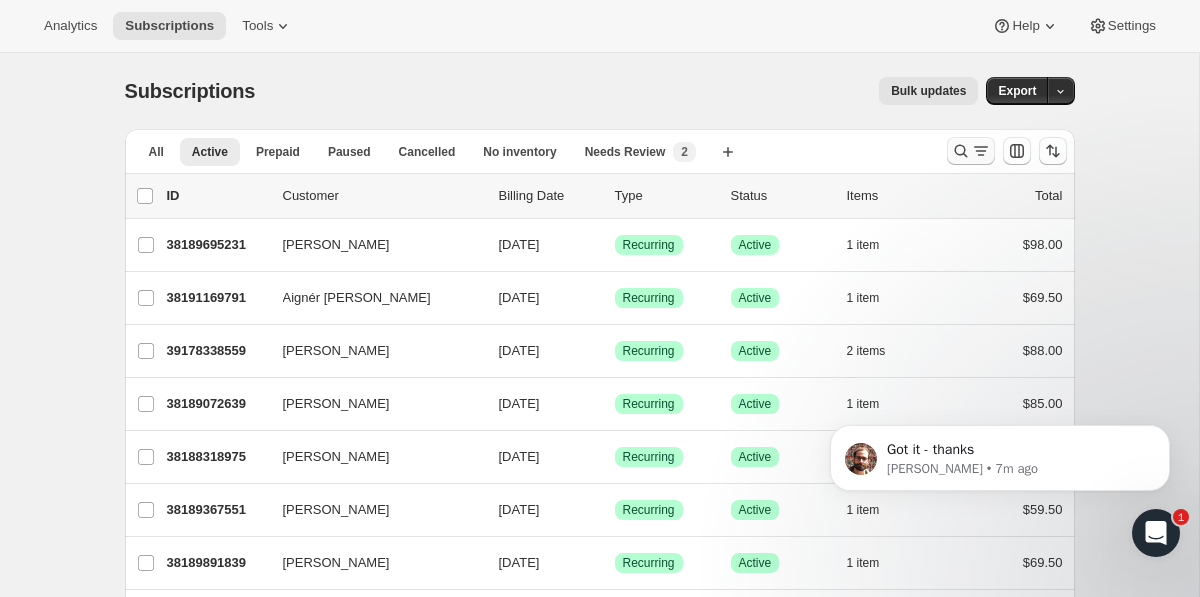 click 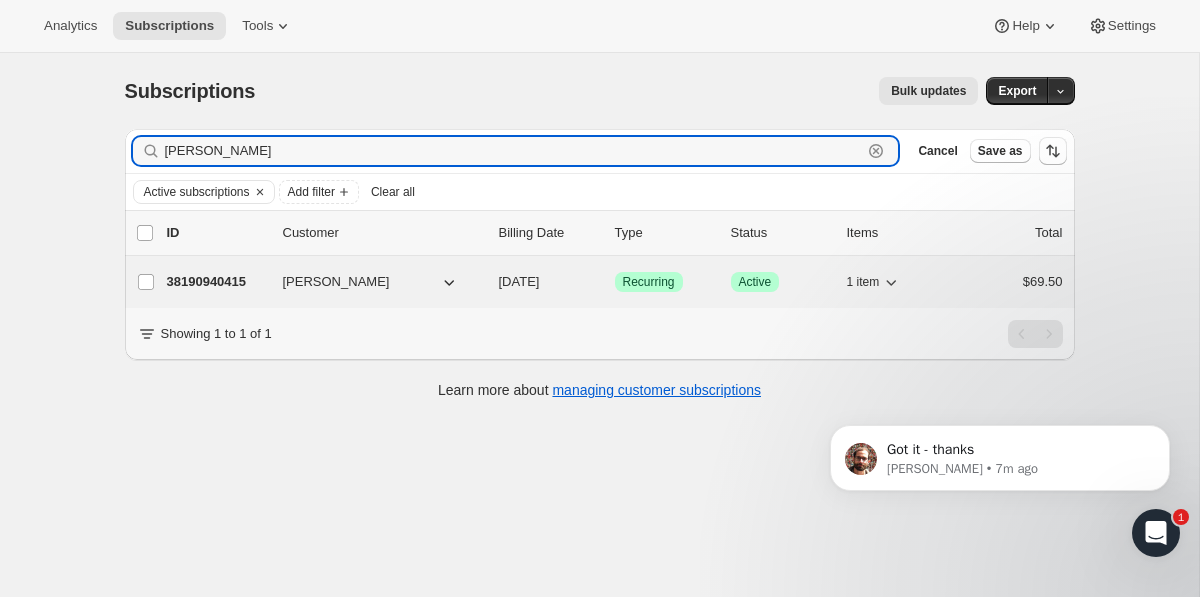 type on "[PERSON_NAME]" 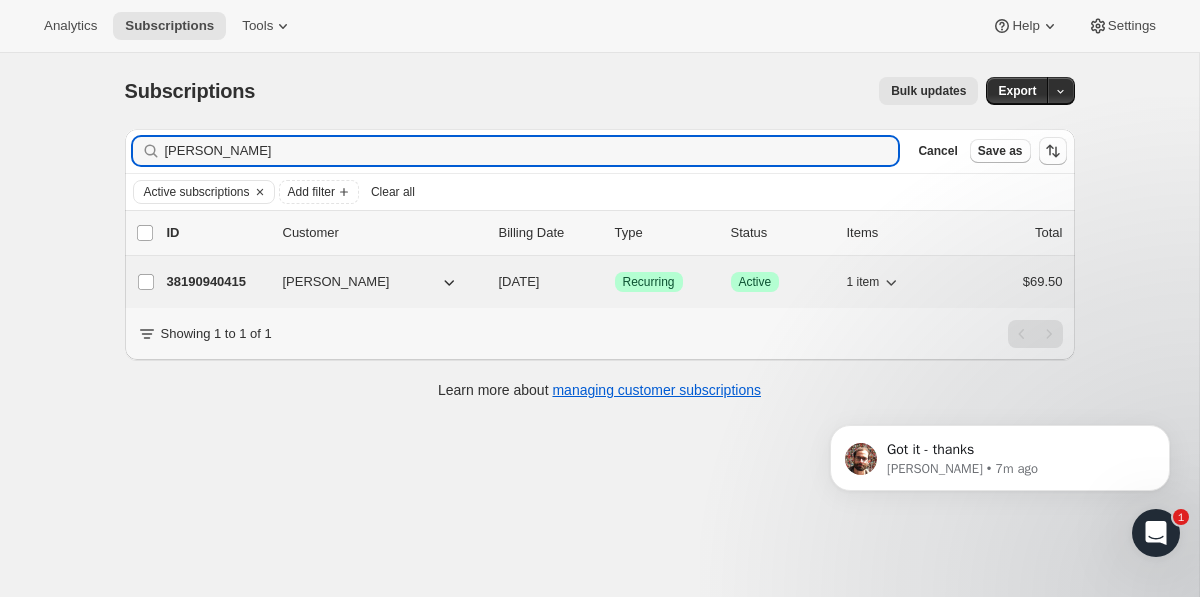 click on "38190940415" at bounding box center (217, 282) 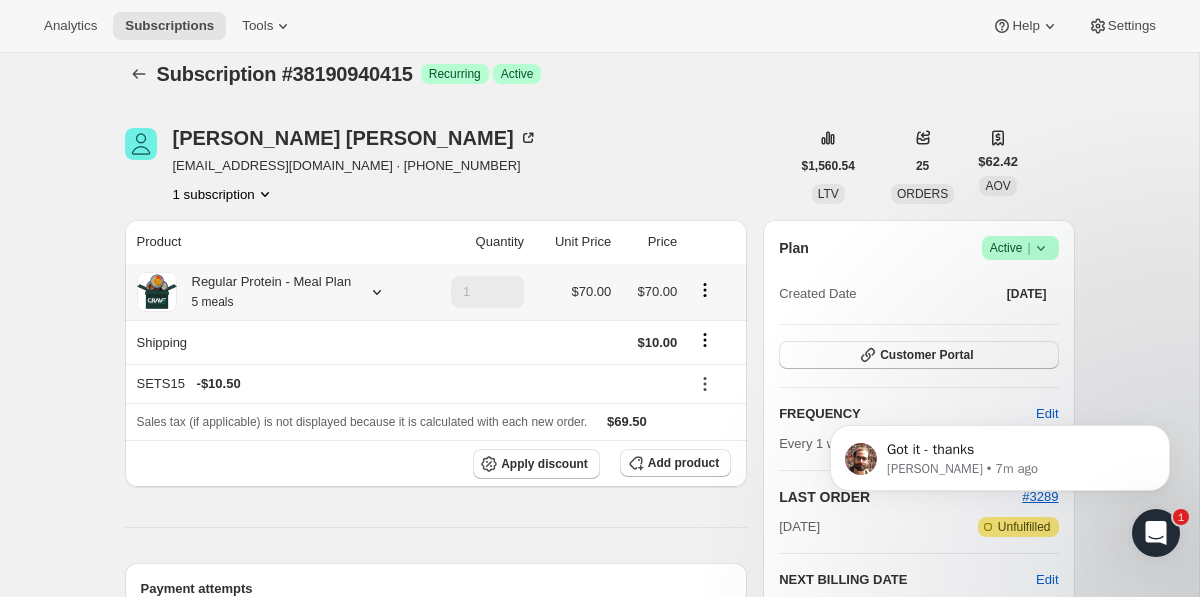 scroll, scrollTop: 18, scrollLeft: 0, axis: vertical 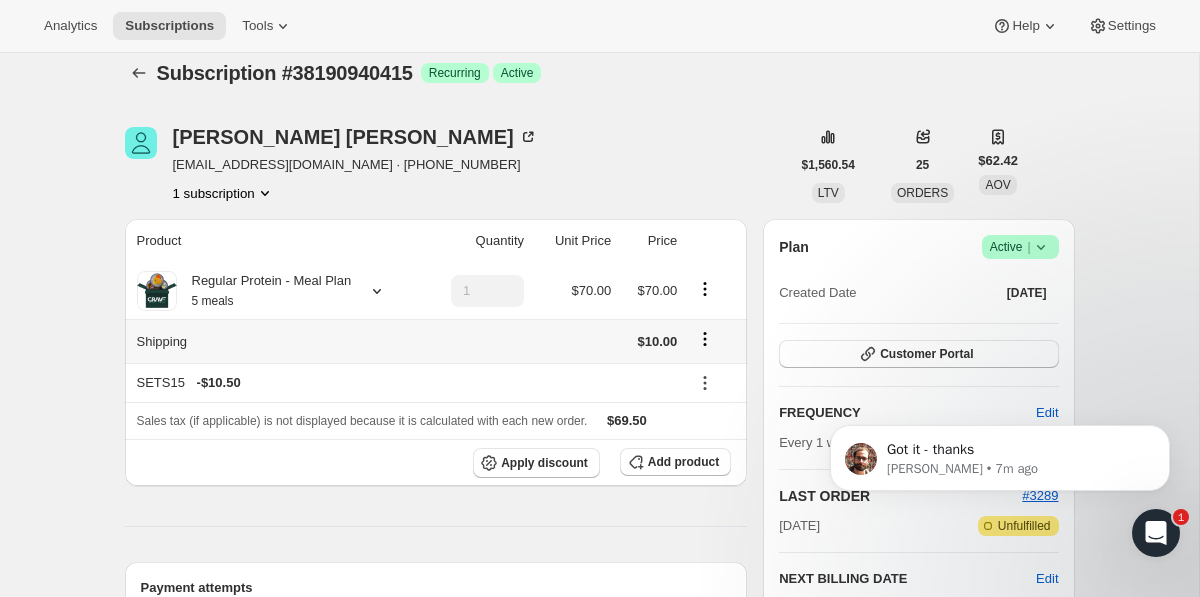 click 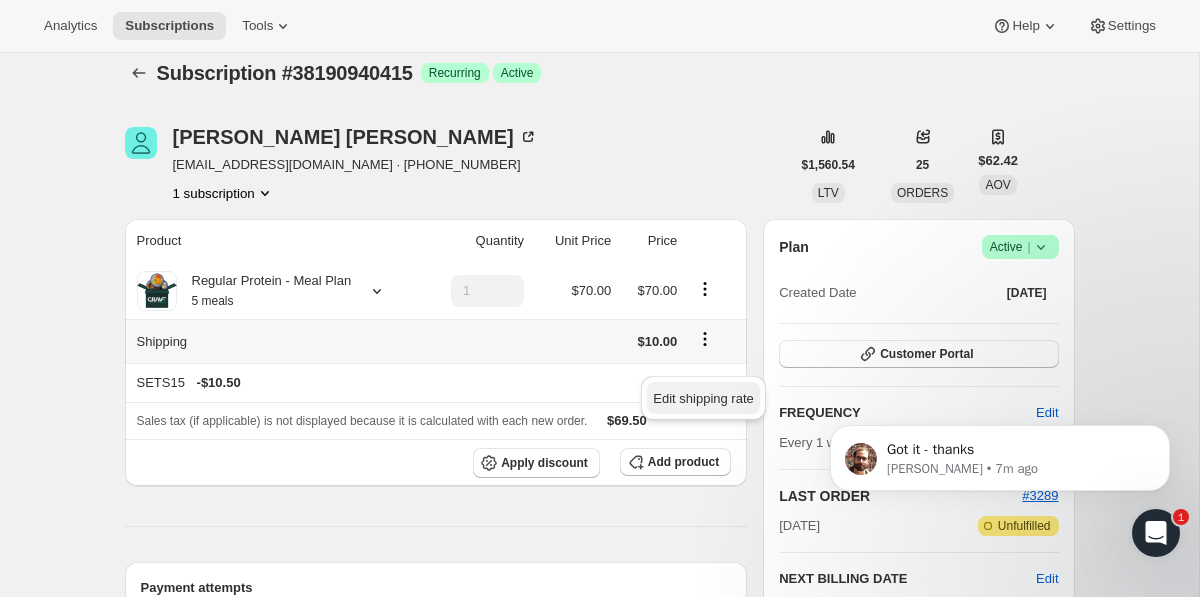 click on "Edit shipping rate" at bounding box center (703, 398) 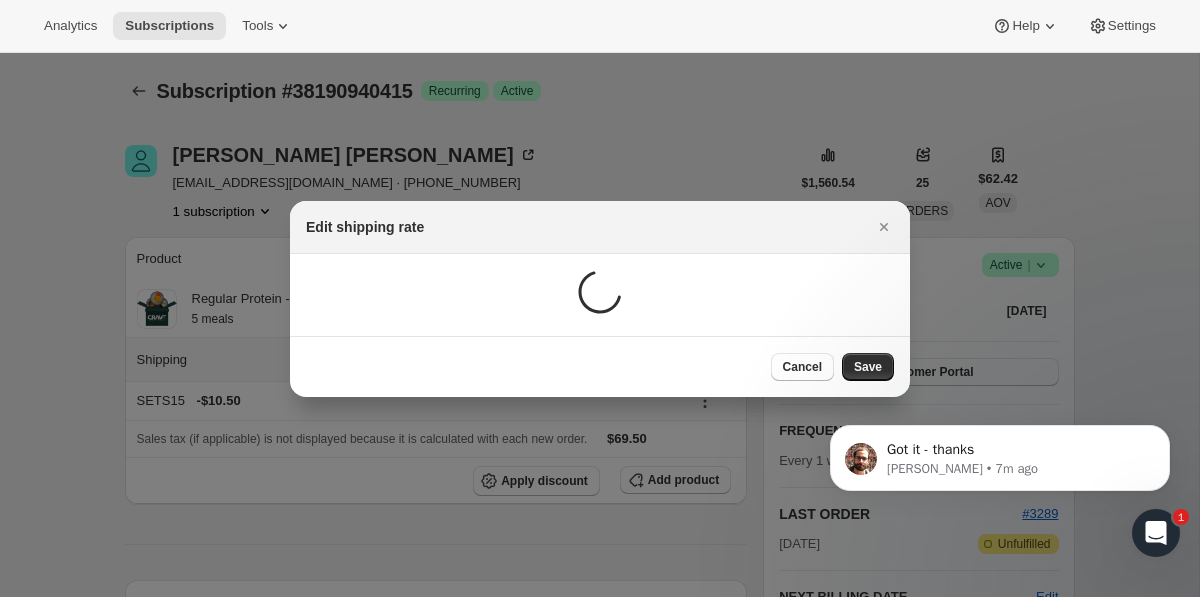 scroll, scrollTop: 0, scrollLeft: 0, axis: both 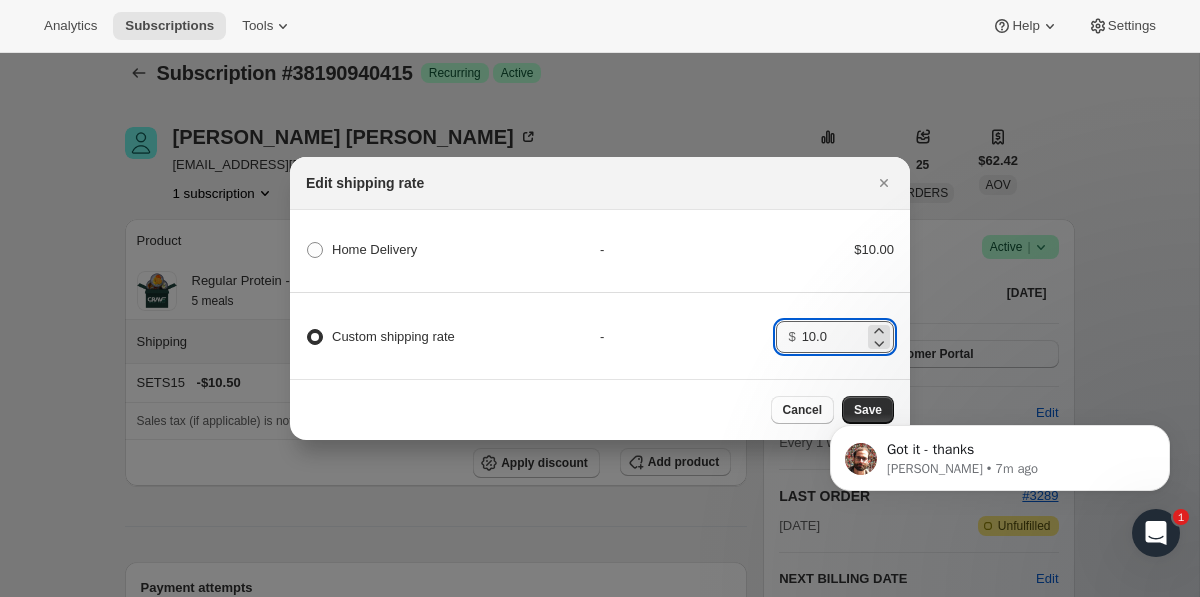 click on "10.0" at bounding box center [833, 337] 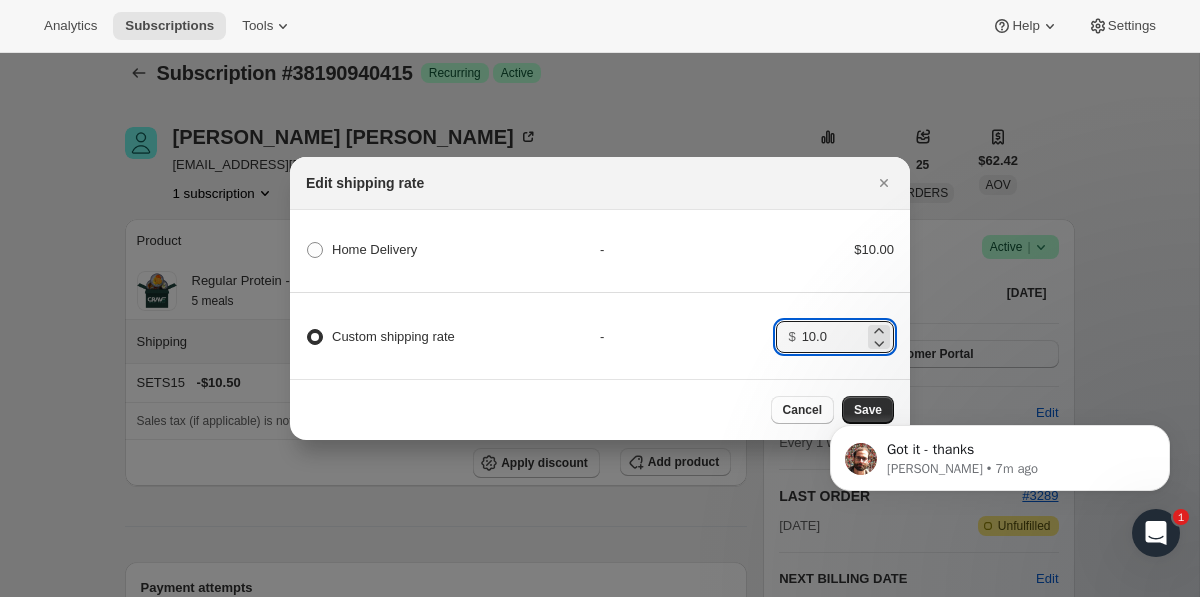 drag, startPoint x: 841, startPoint y: 336, endPoint x: 834, endPoint y: 307, distance: 29.832869 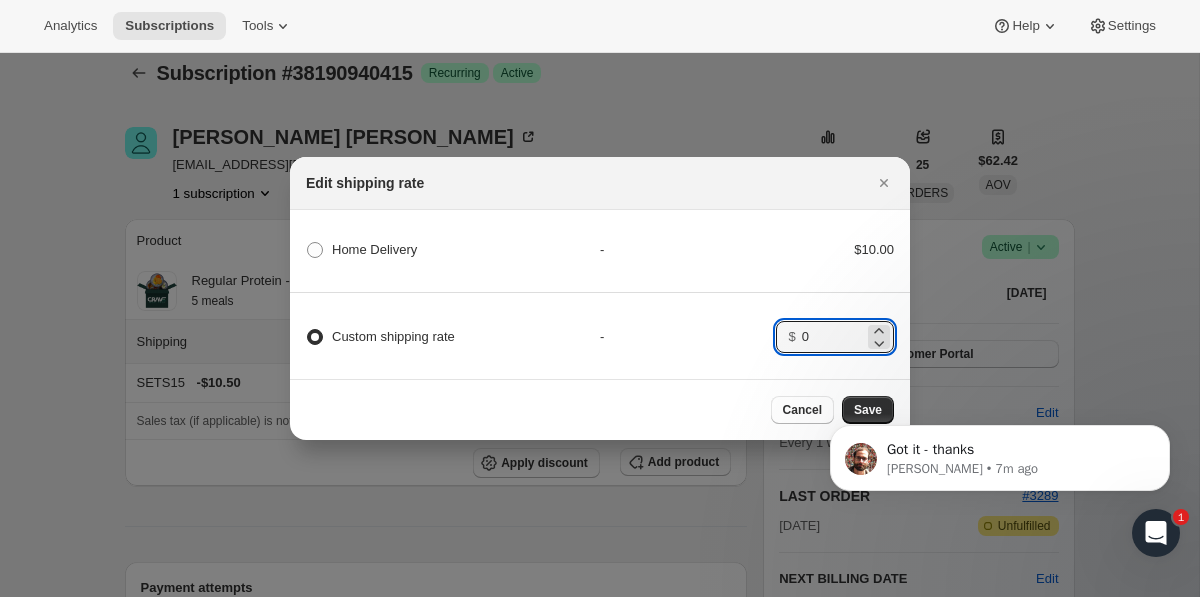 type on "0" 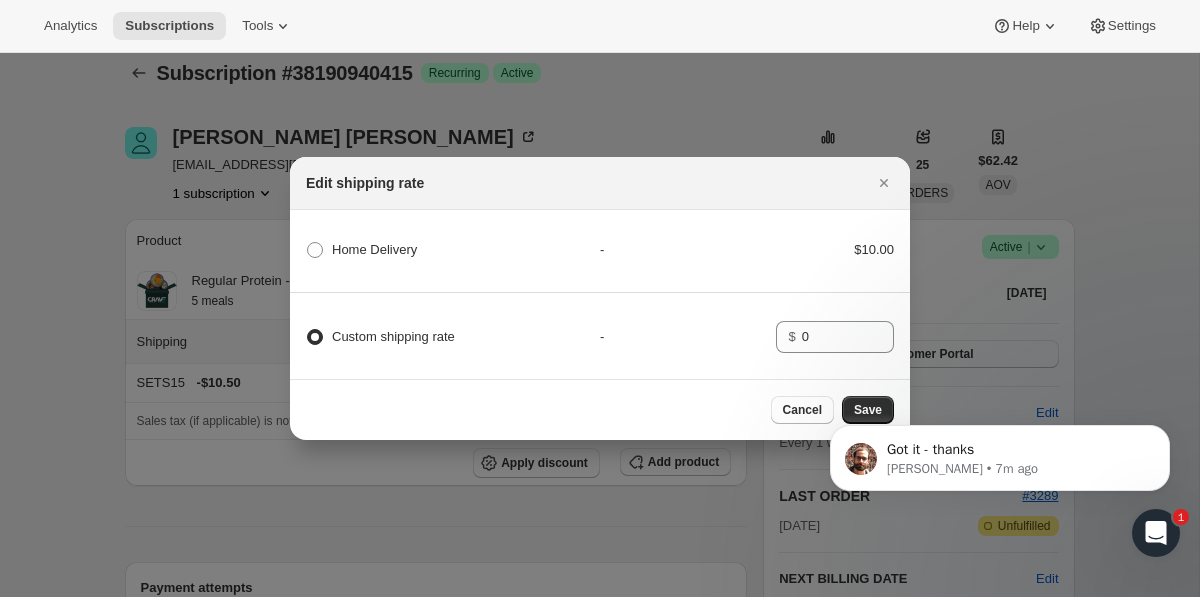 click on "Got it - thanks [PERSON_NAME] • 7m ago" at bounding box center (1000, 473) 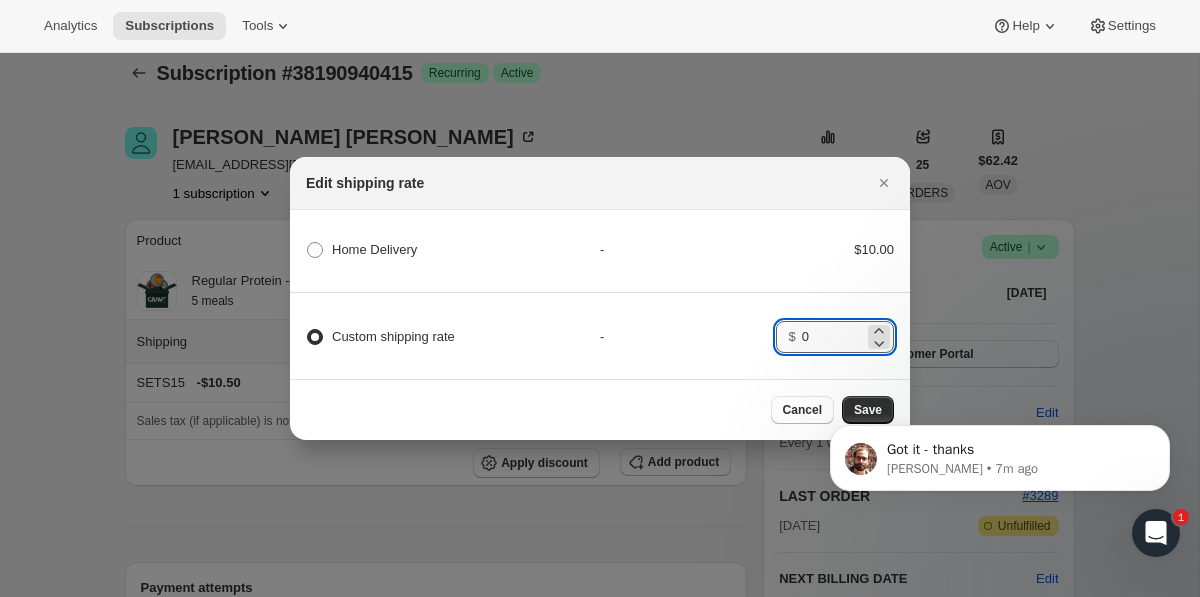 click on "0" at bounding box center [833, 337] 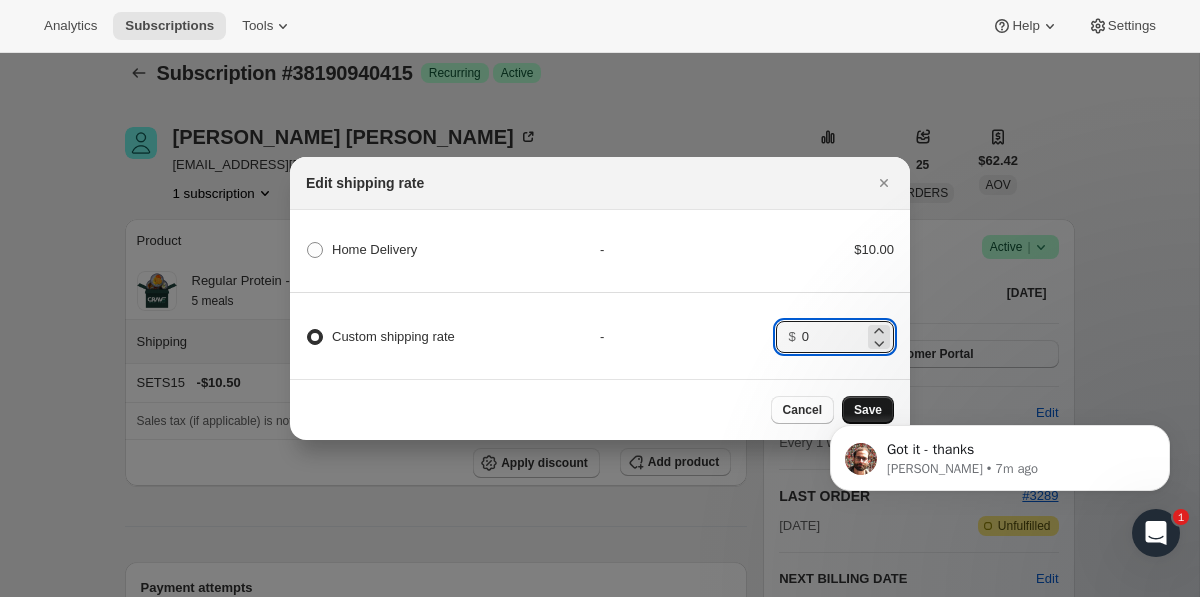click on "Save" at bounding box center (868, 410) 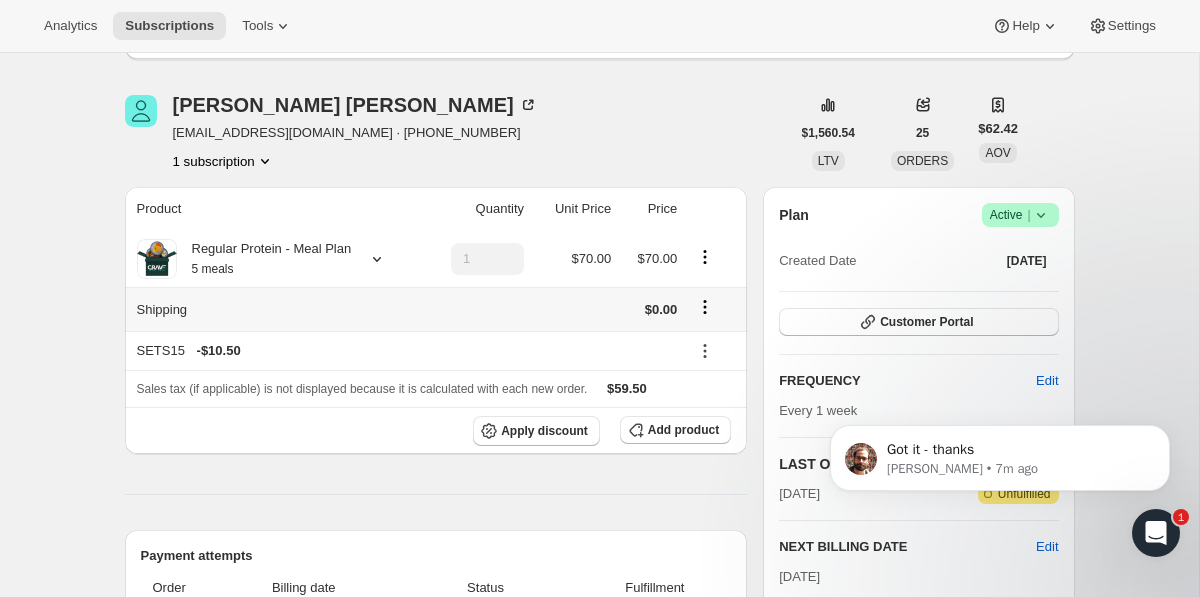 scroll, scrollTop: 139, scrollLeft: 0, axis: vertical 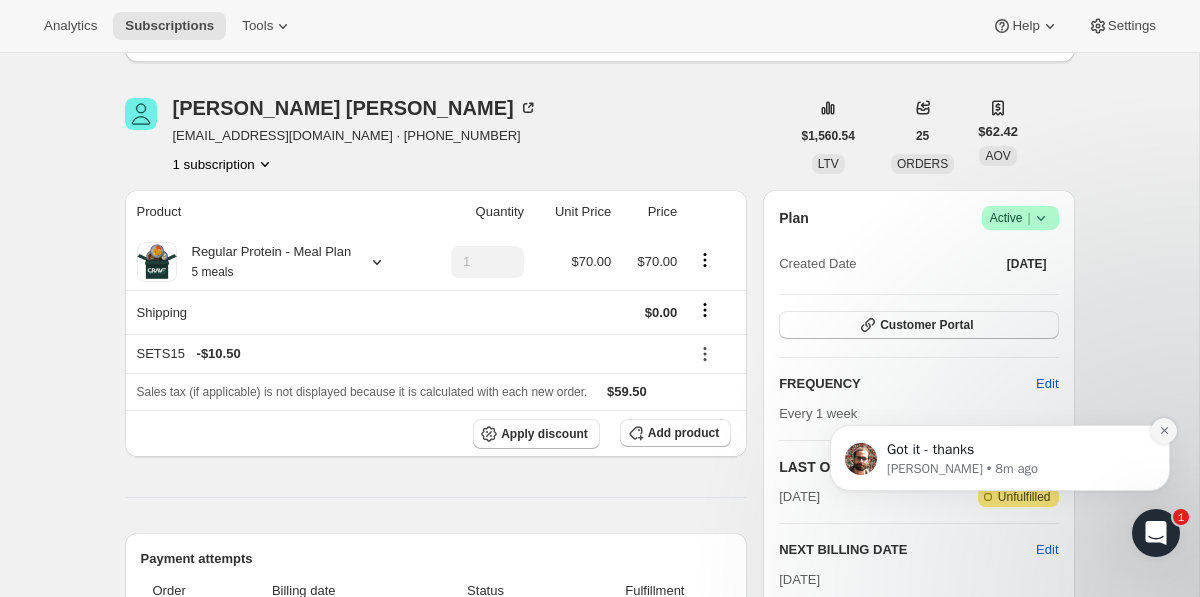 click at bounding box center [1164, 431] 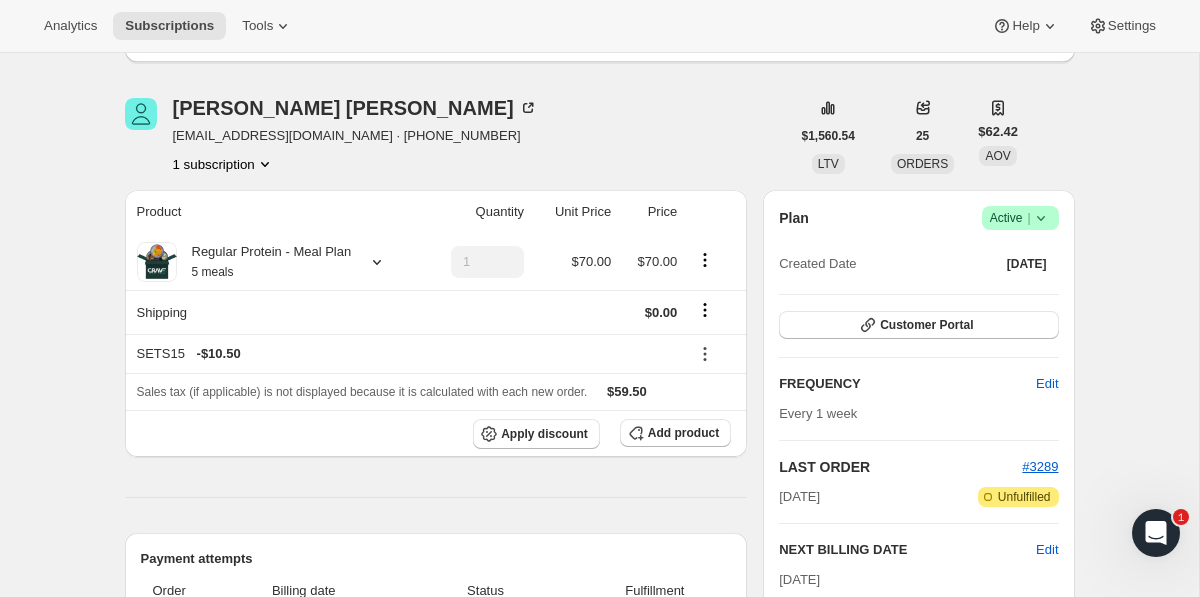 scroll, scrollTop: 0, scrollLeft: 0, axis: both 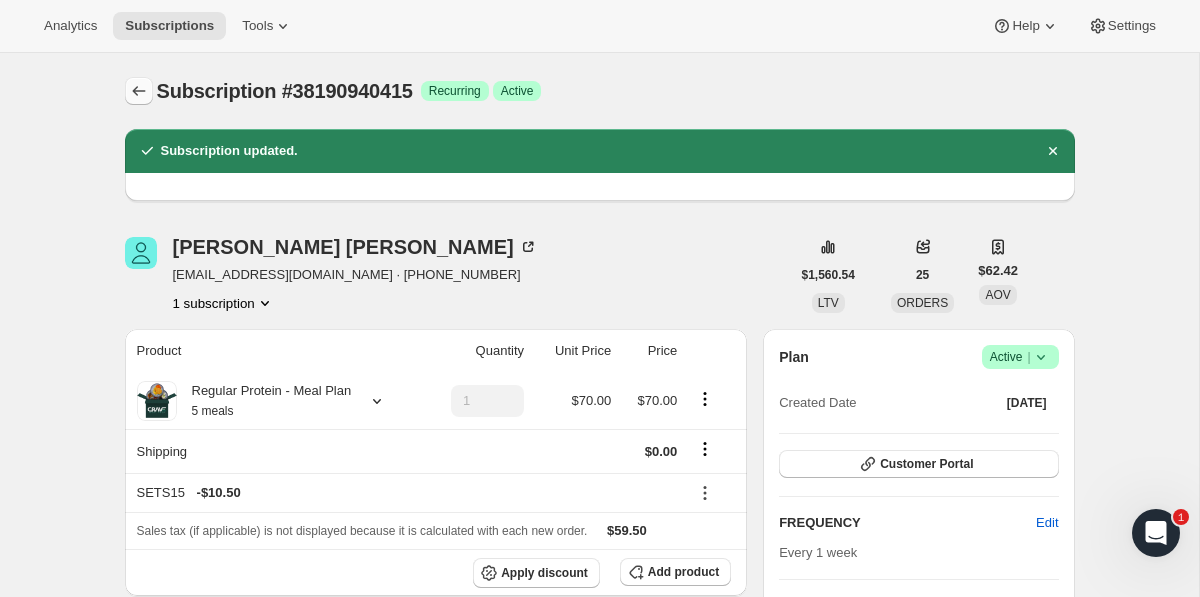 click 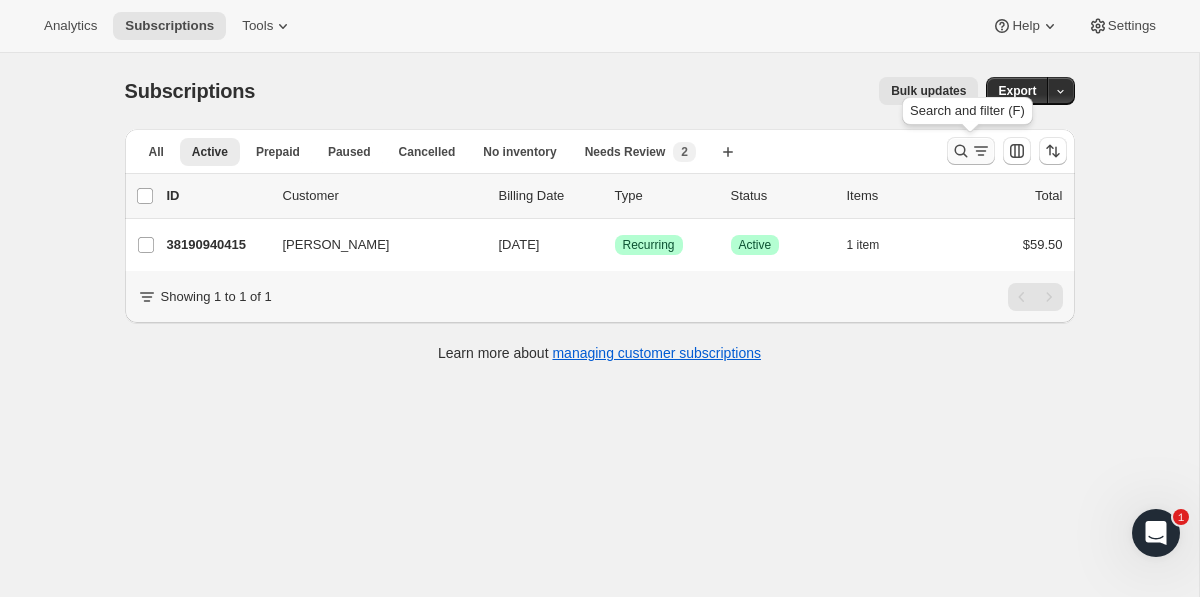 click 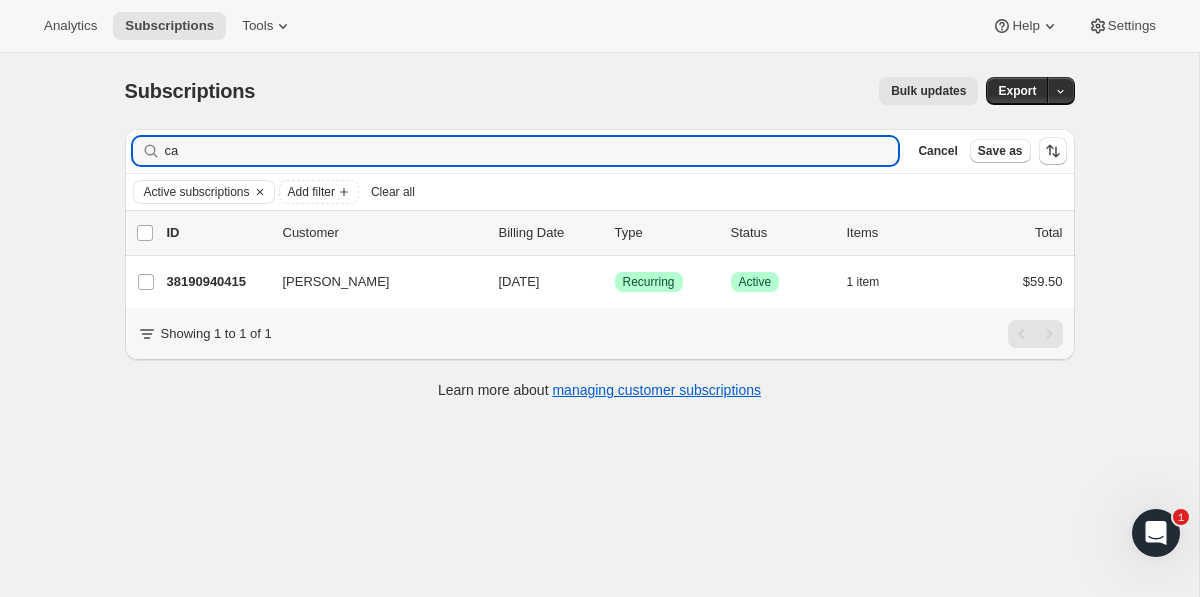 type on "c" 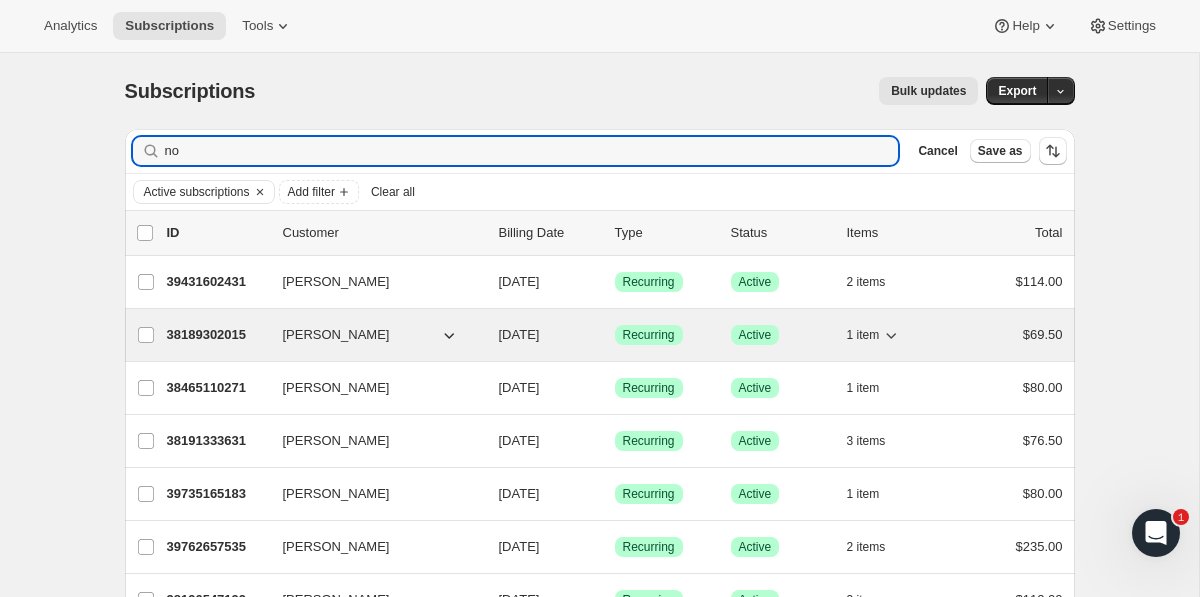 type on "no" 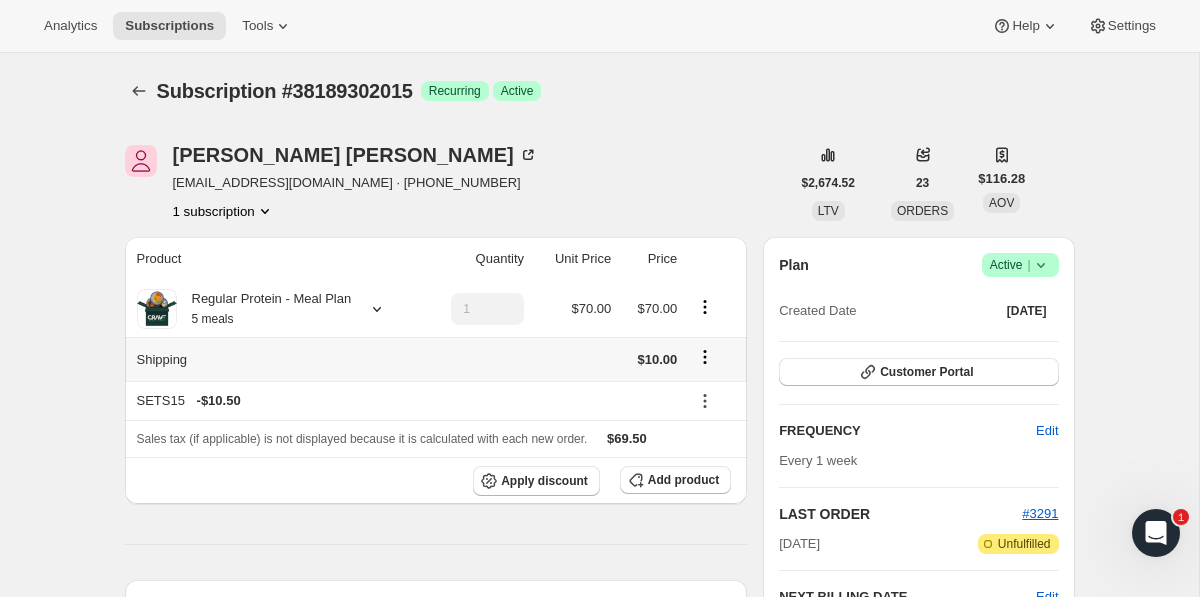 click 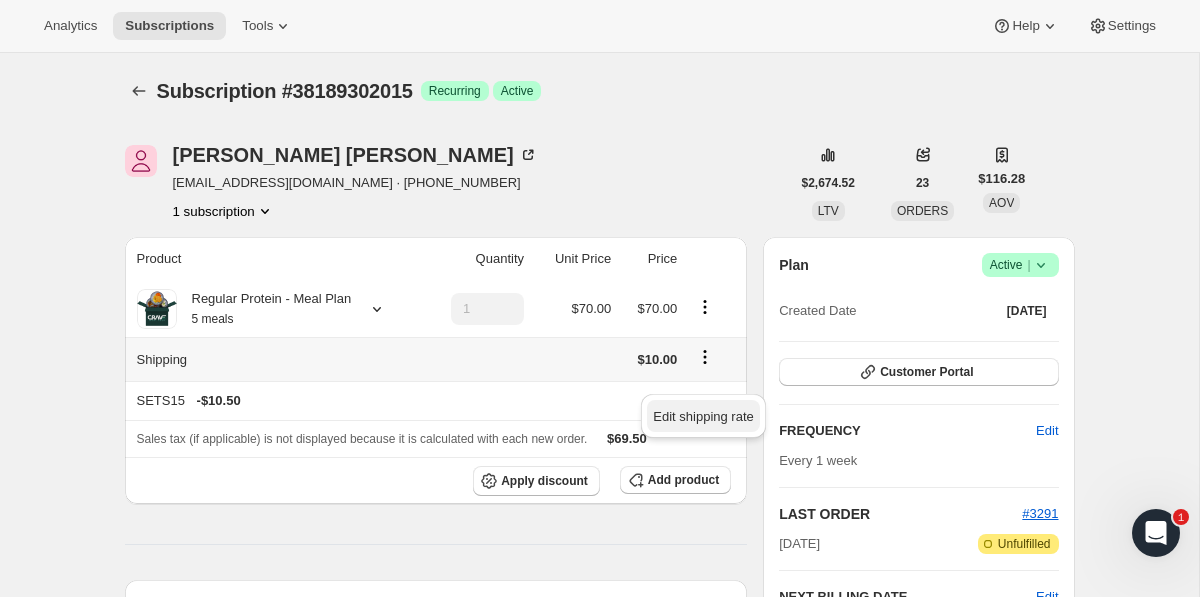 click on "Edit shipping rate" at bounding box center [703, 416] 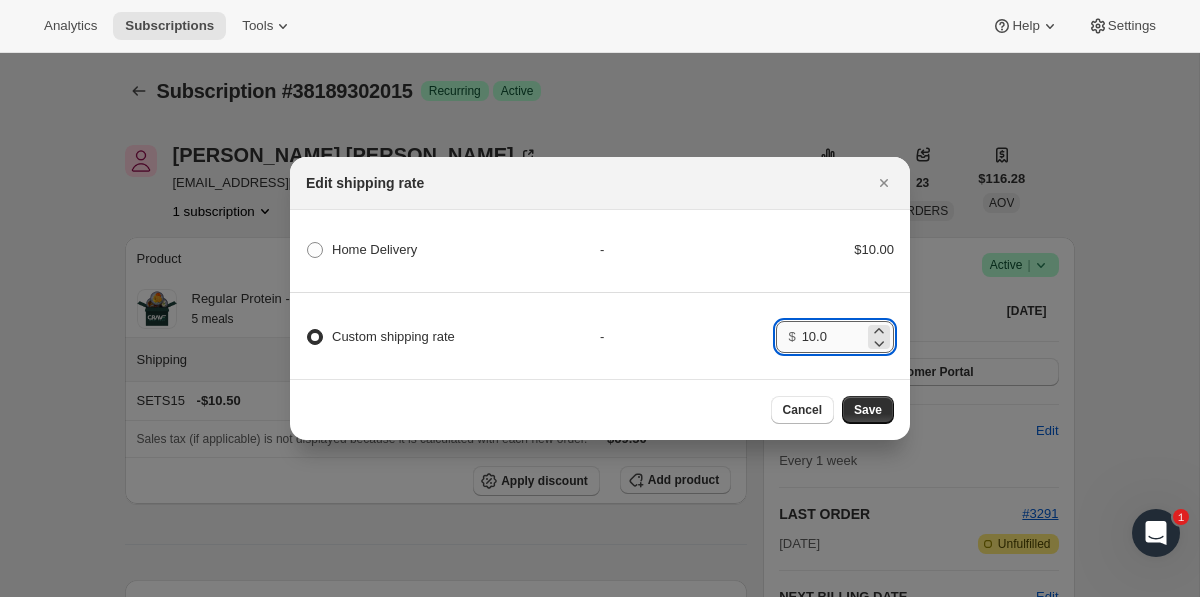 drag, startPoint x: 850, startPoint y: 335, endPoint x: 847, endPoint y: 325, distance: 10.440307 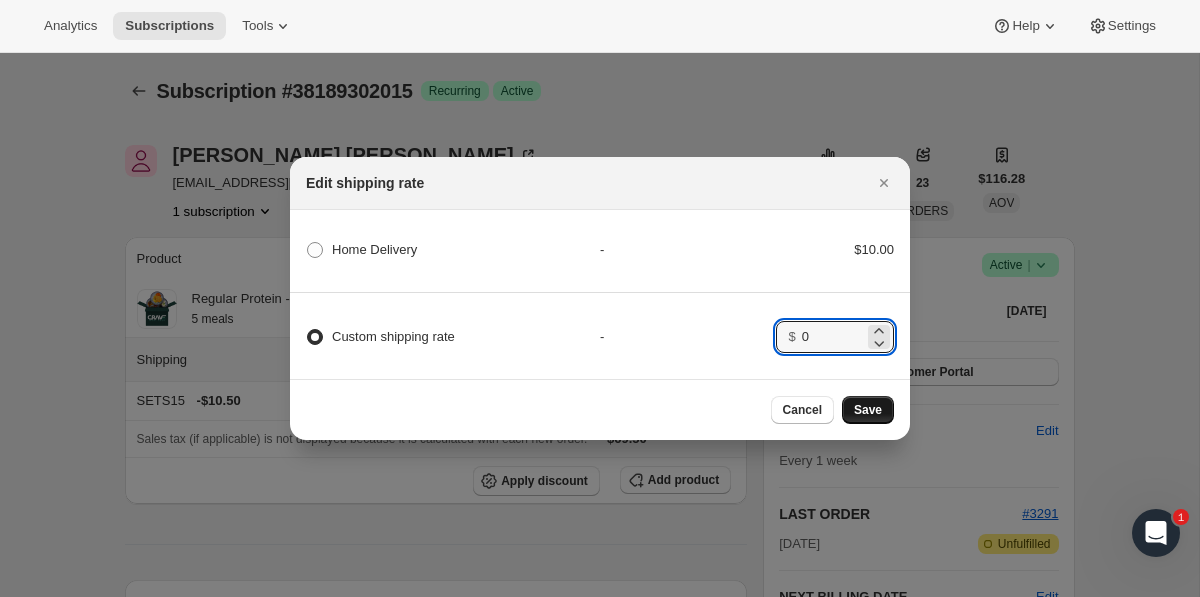 type on "0" 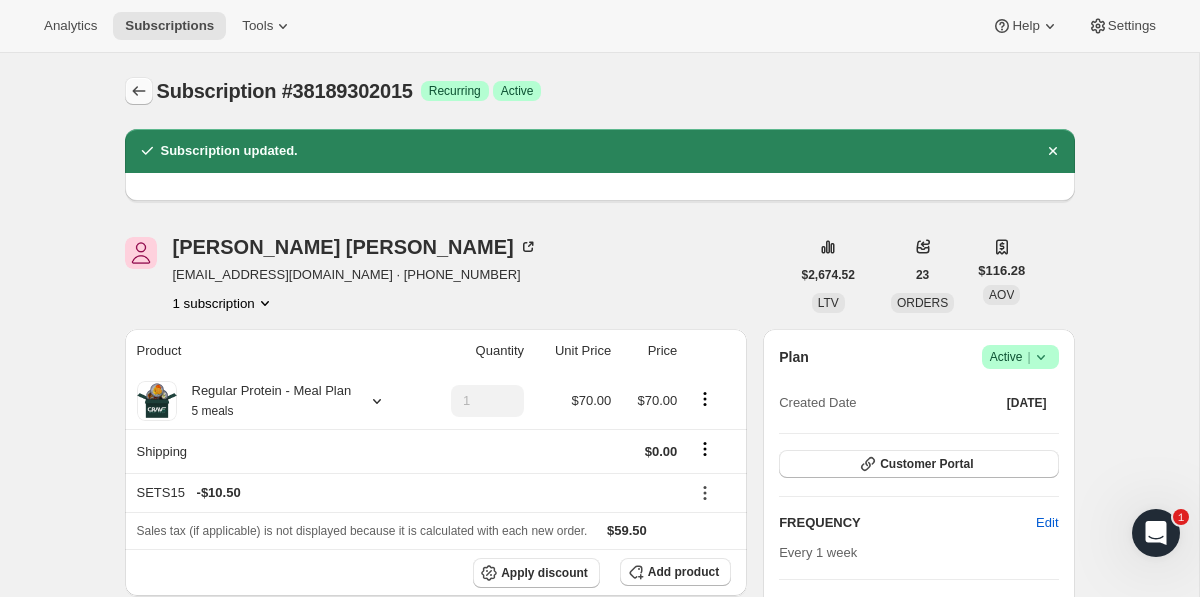 click 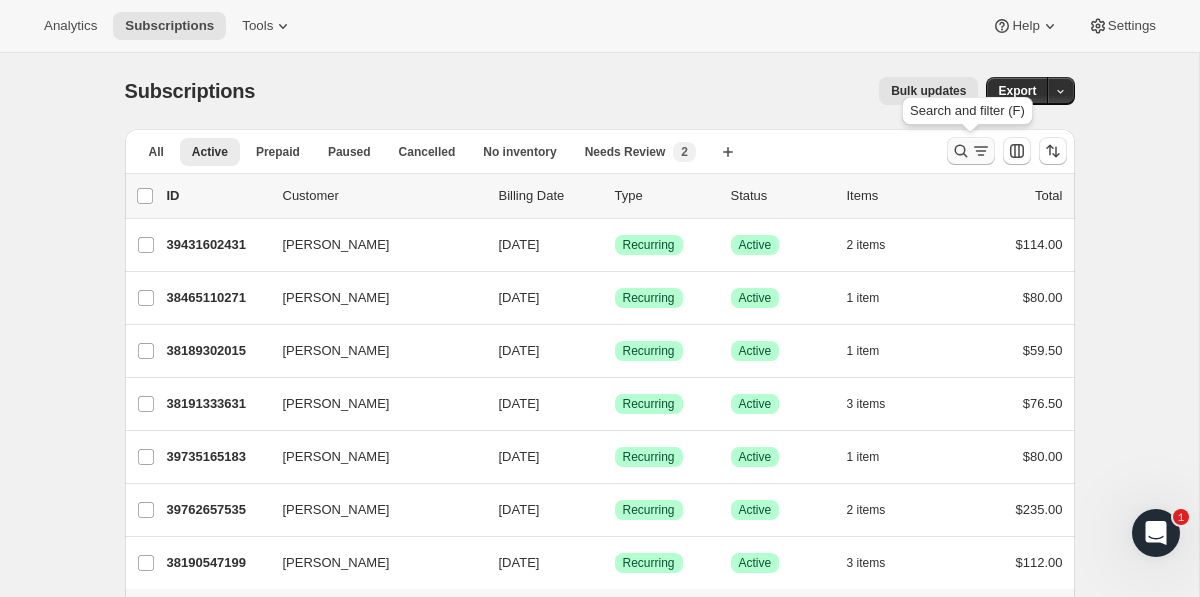 click 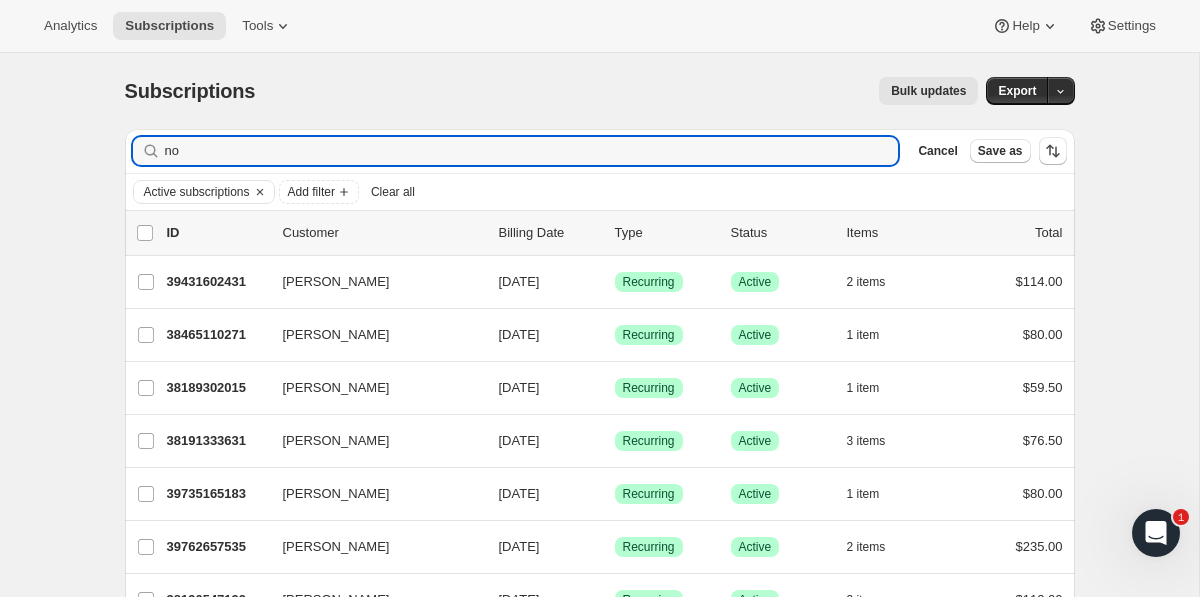 type on "n" 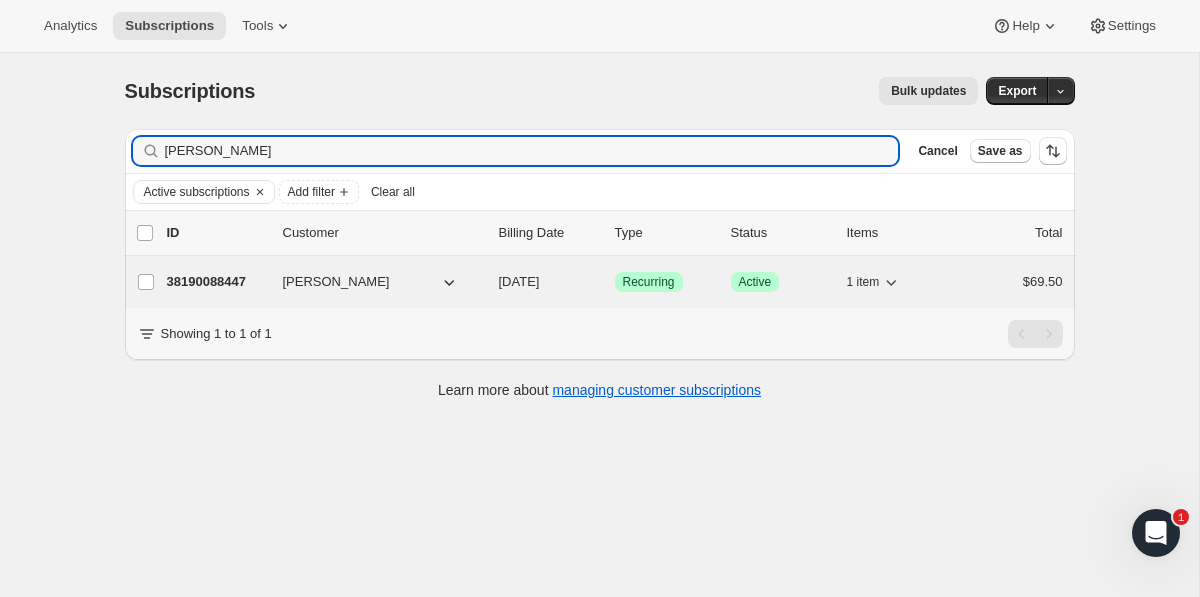 type on "[PERSON_NAME]" 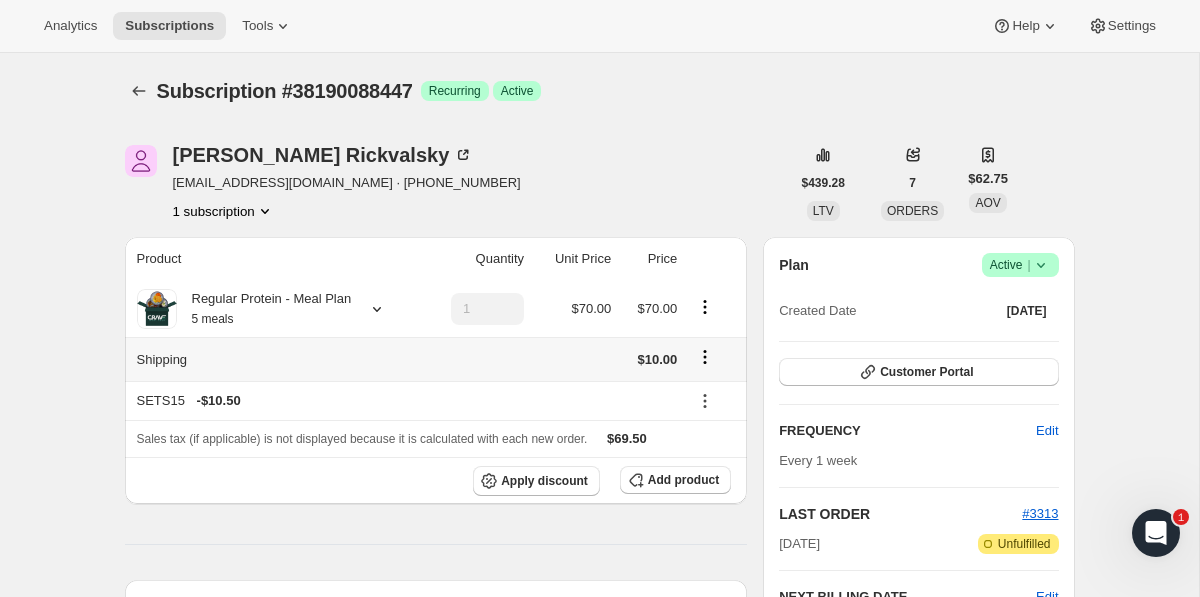 click 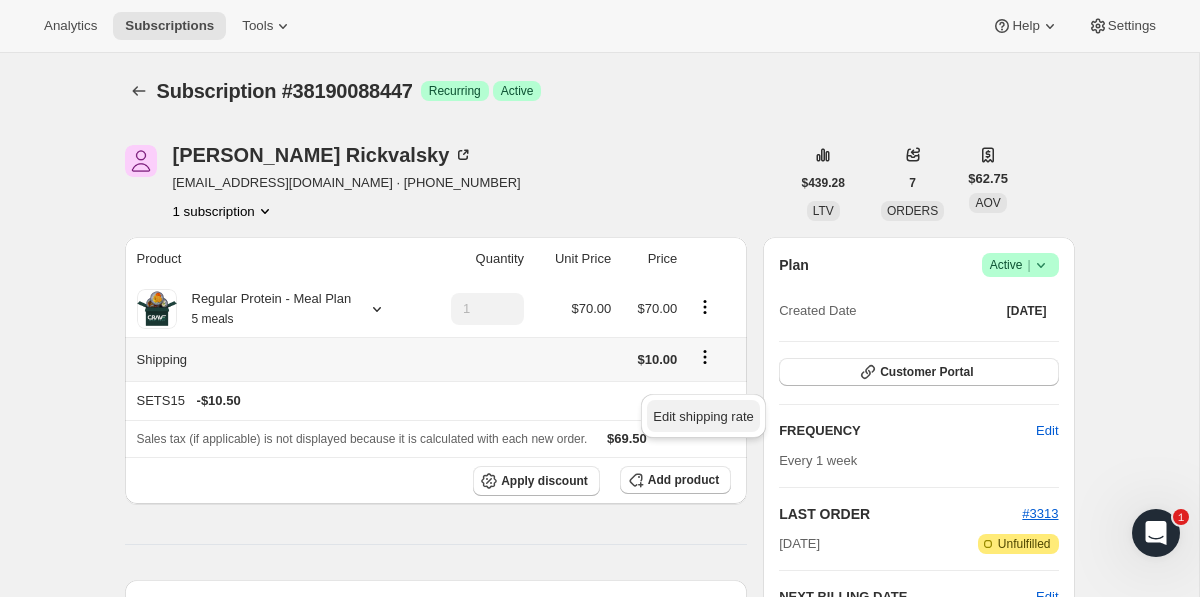 click on "Edit shipping rate" at bounding box center [703, 416] 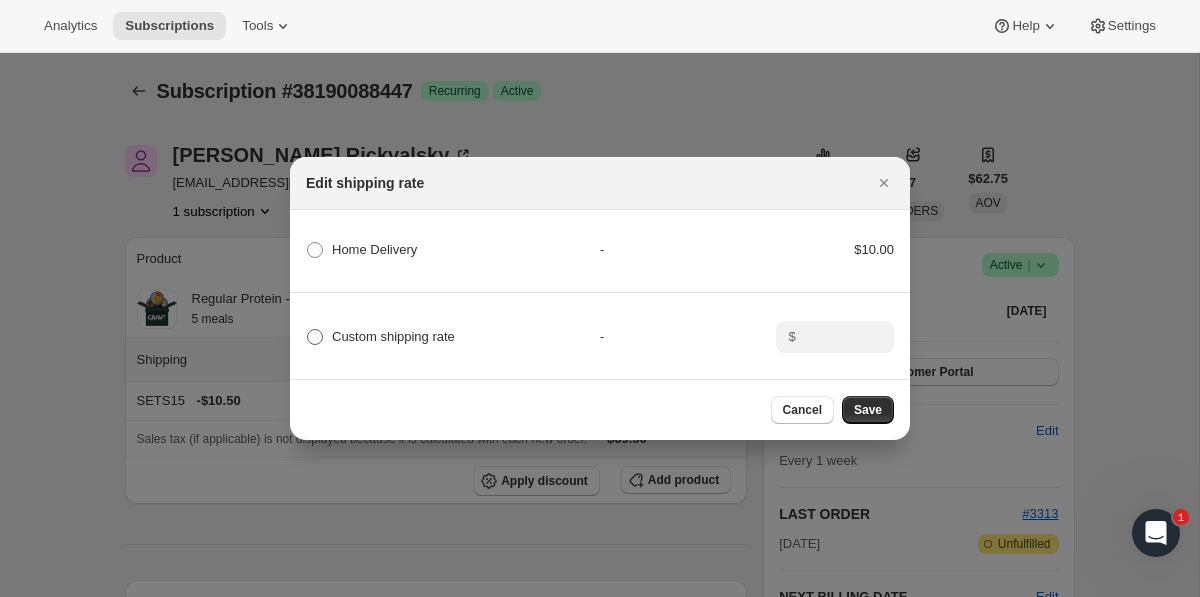 click at bounding box center (315, 337) 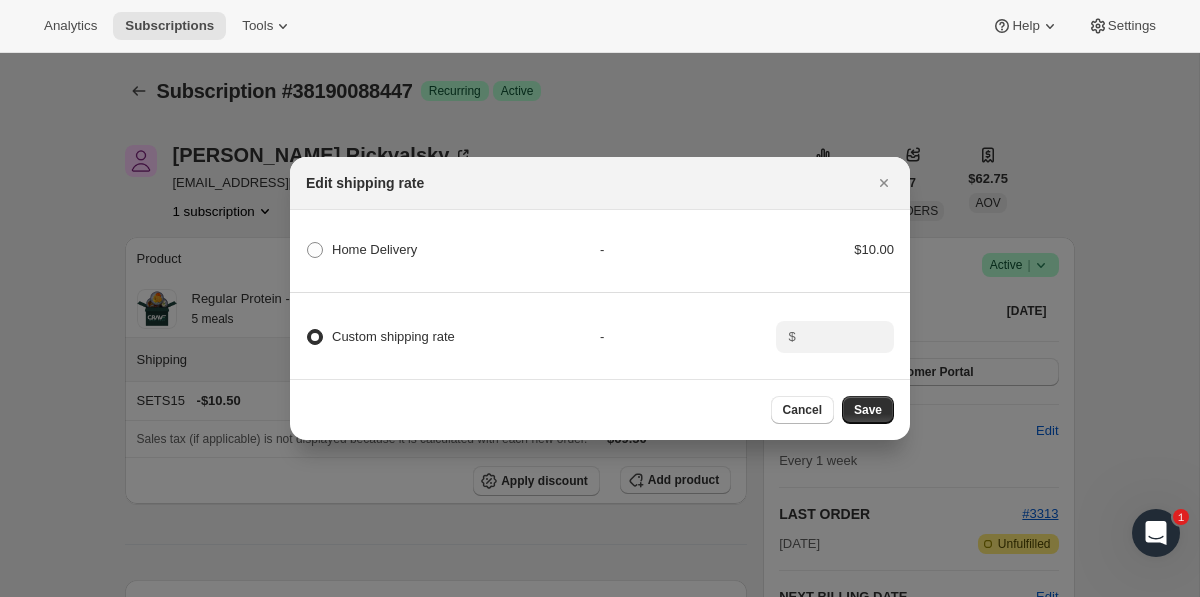 radio on "true" 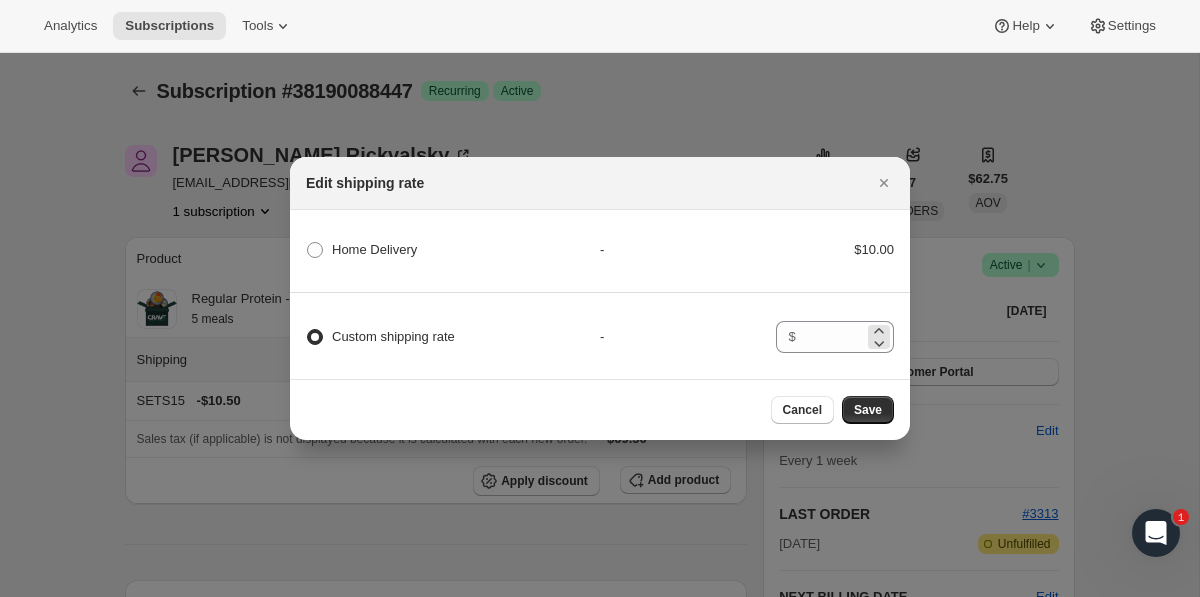 click on "$" at bounding box center [791, 336] 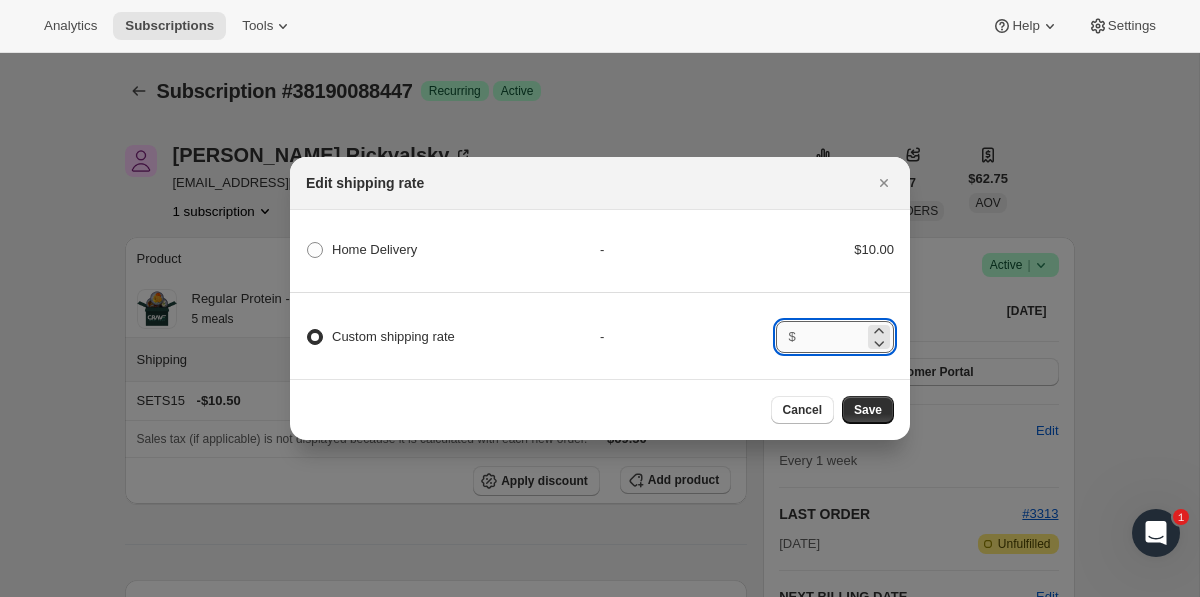 click at bounding box center (833, 337) 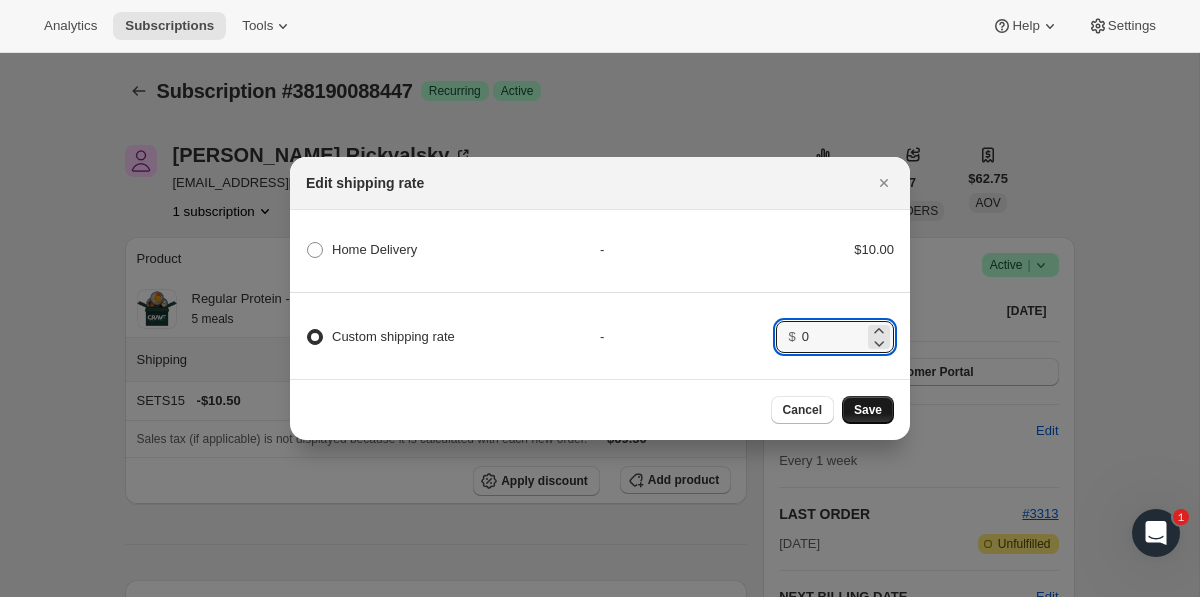 type on "0" 